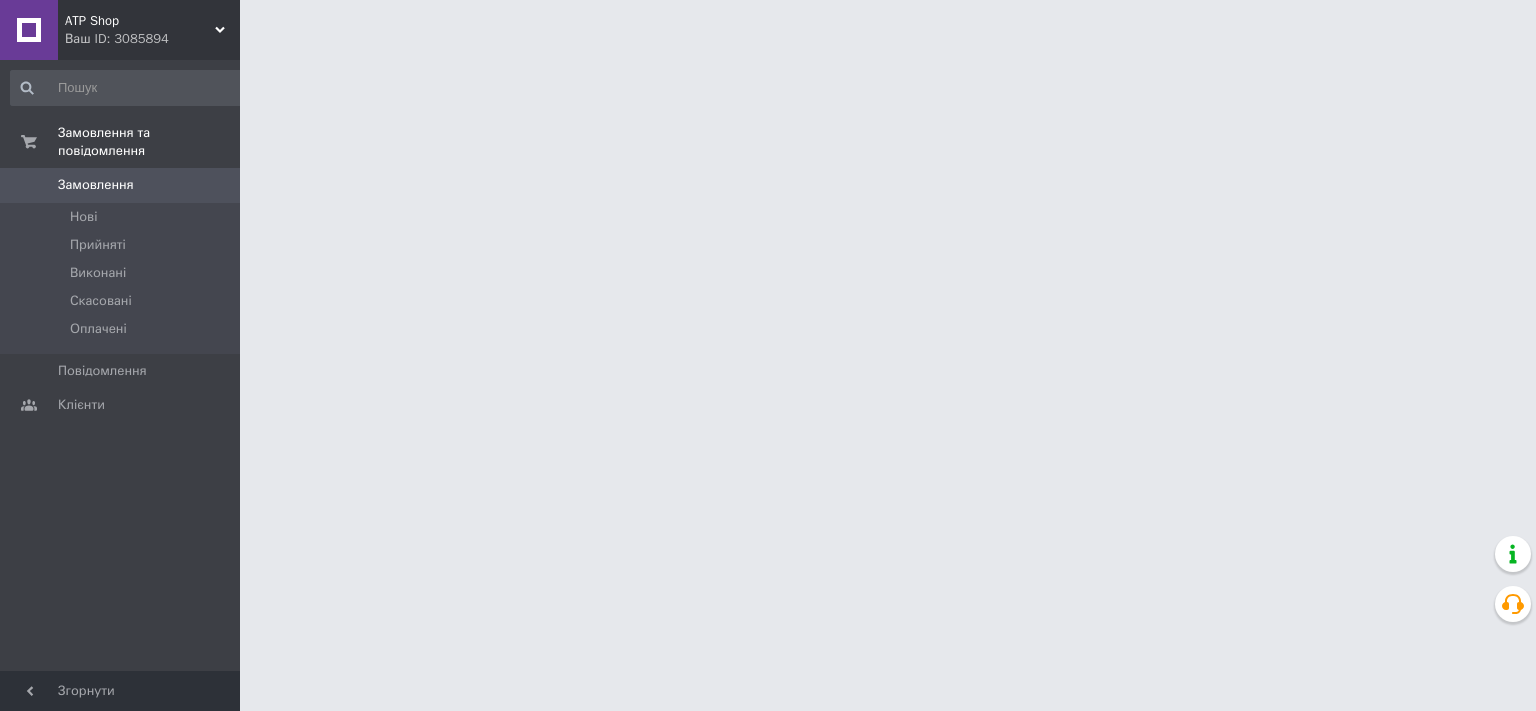 scroll, scrollTop: 0, scrollLeft: 0, axis: both 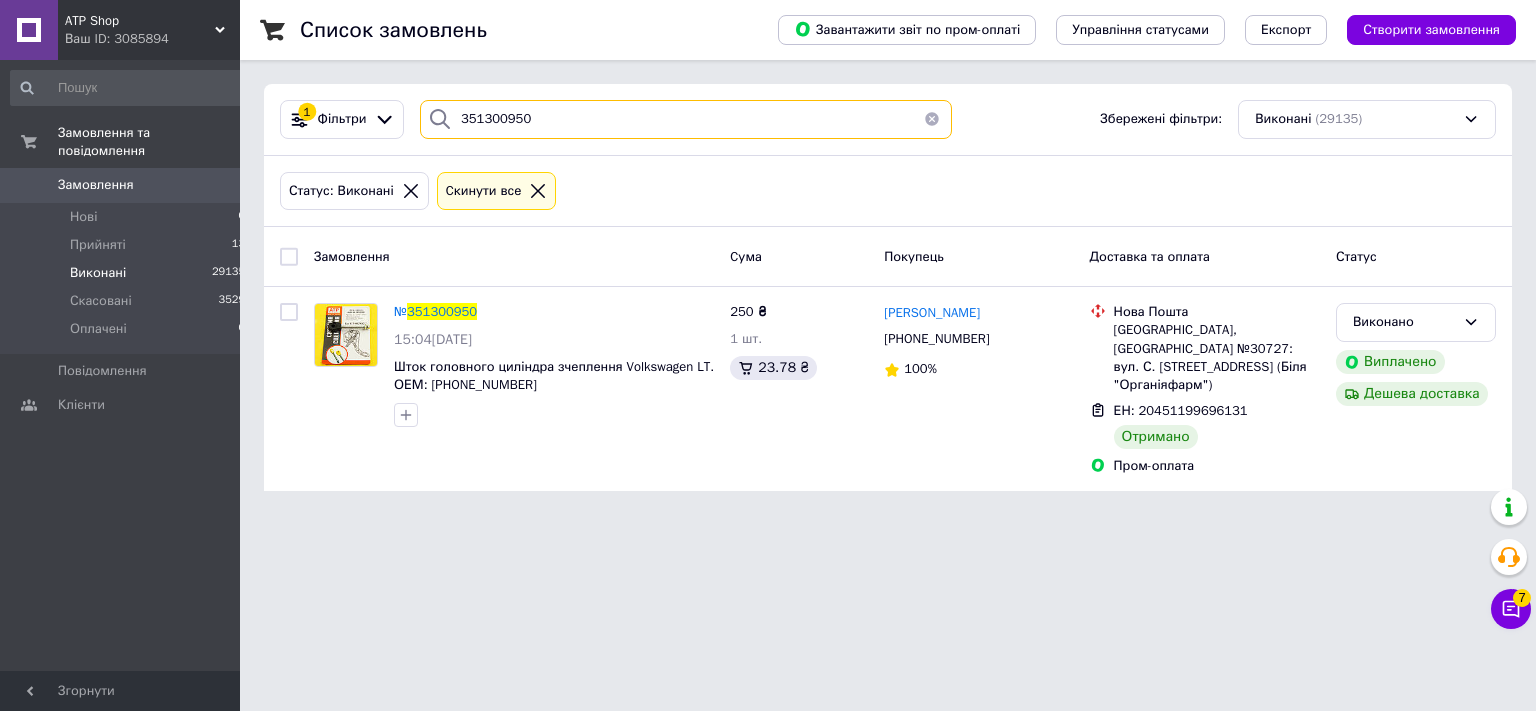 click on "351300950" at bounding box center (686, 119) 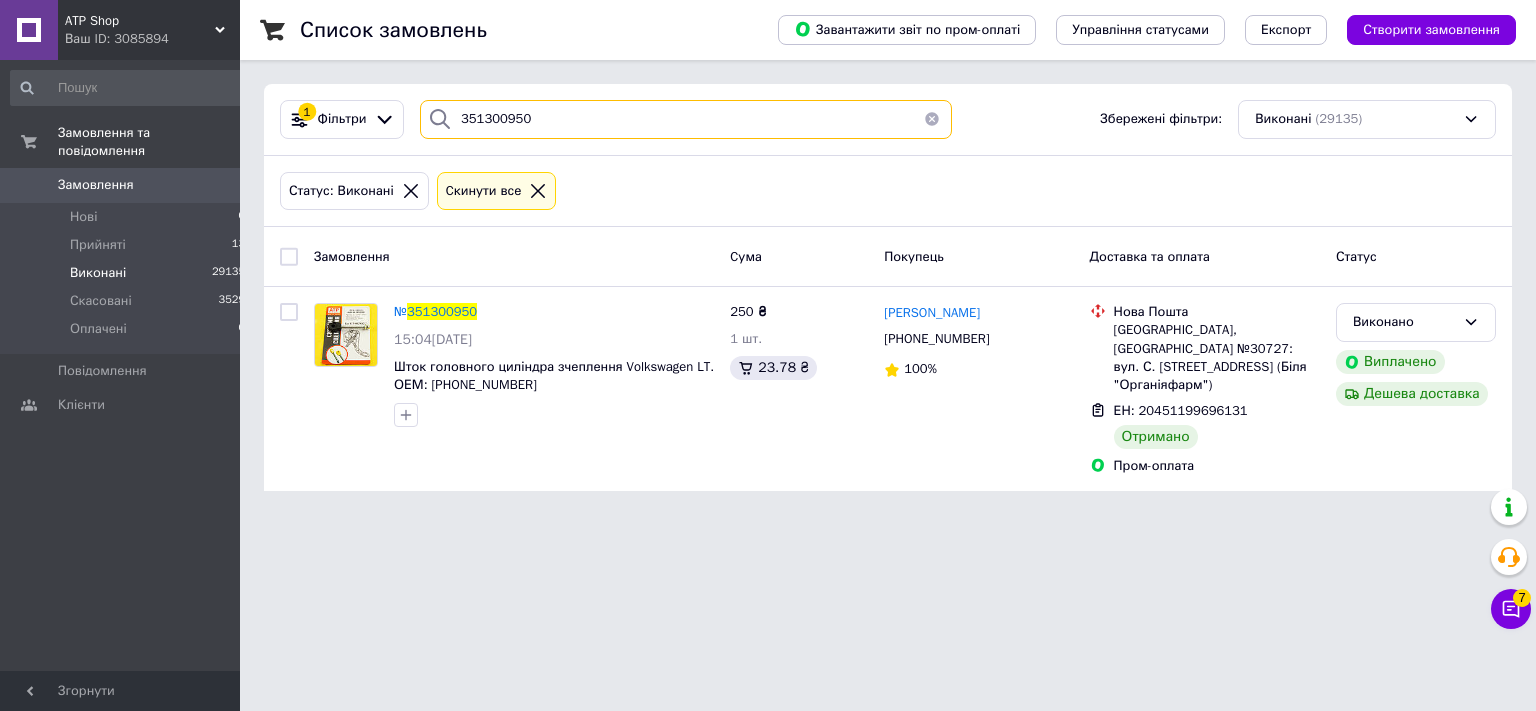 paste on "046545" 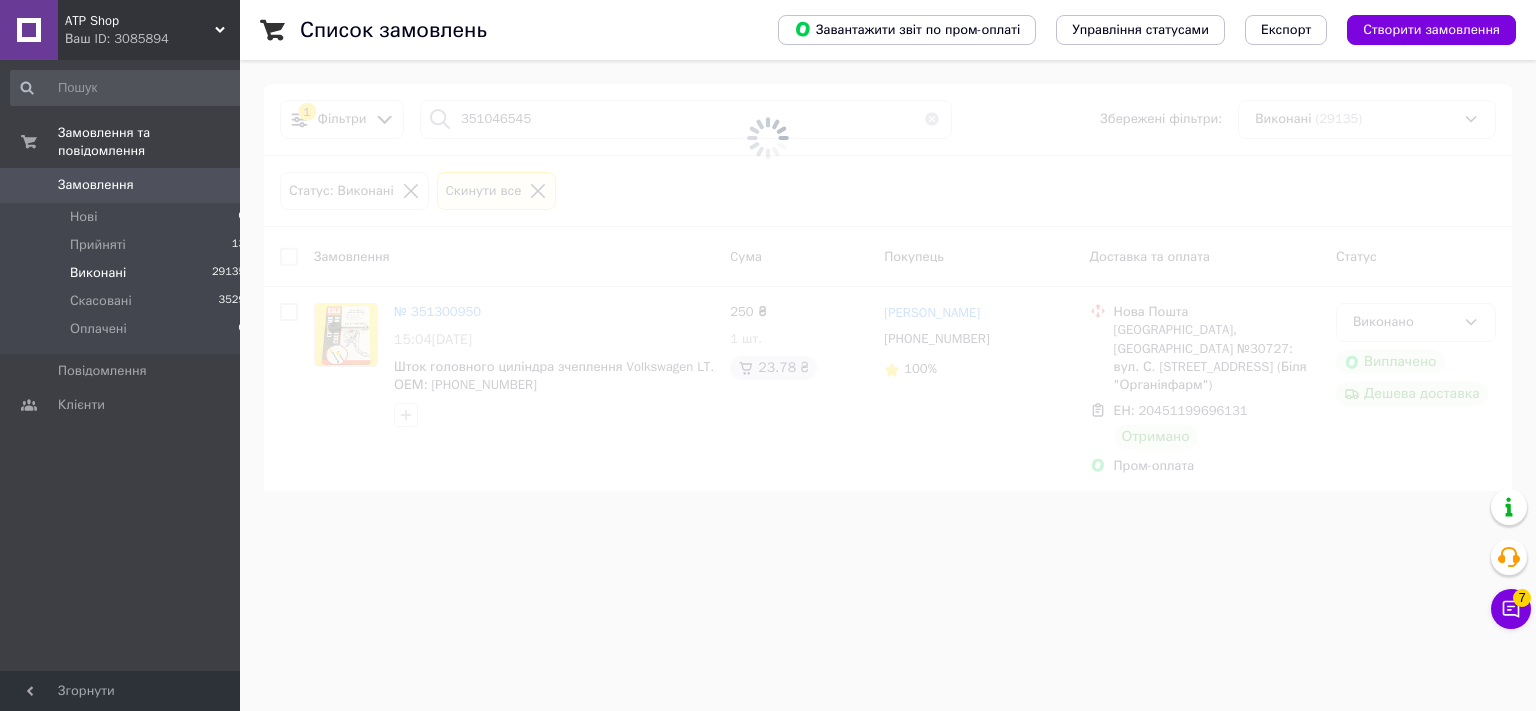 click at bounding box center (768, 138) 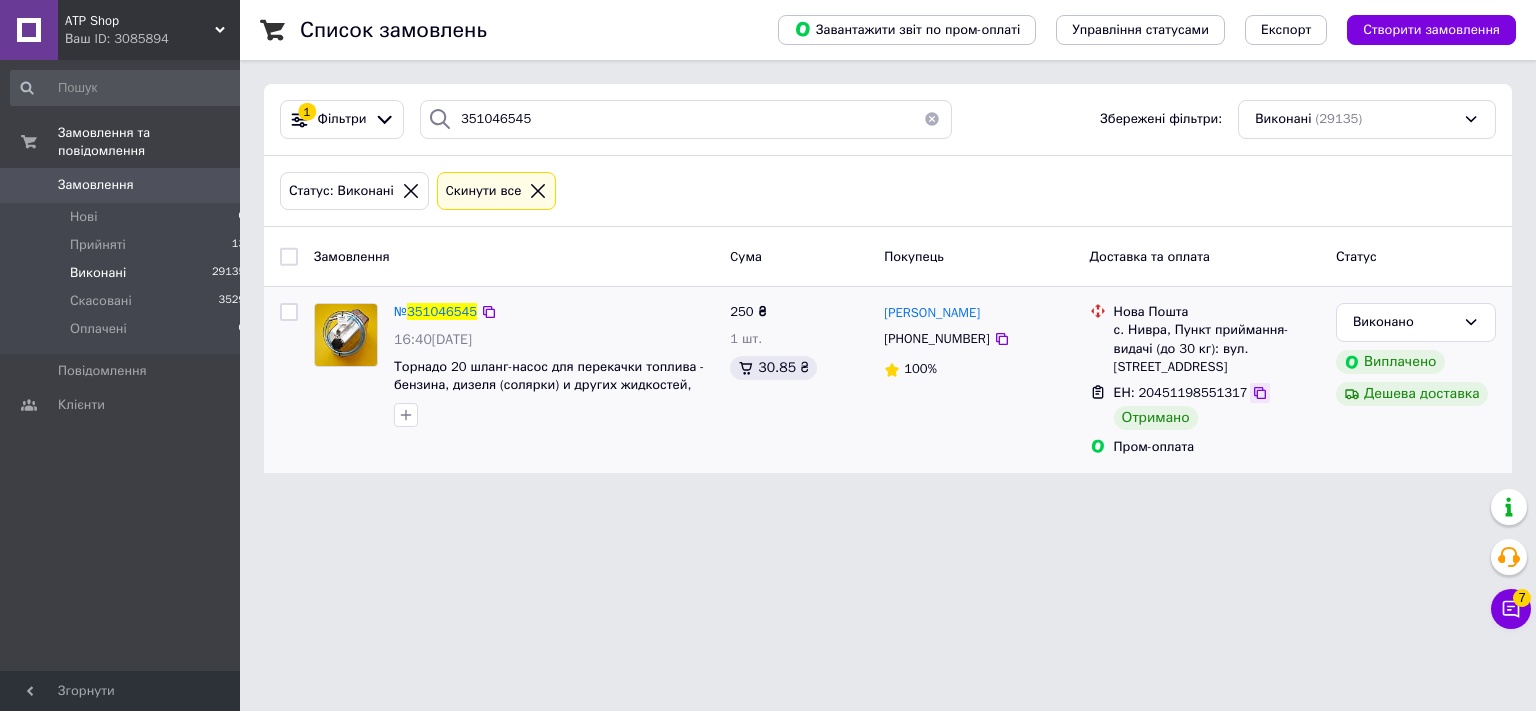 click 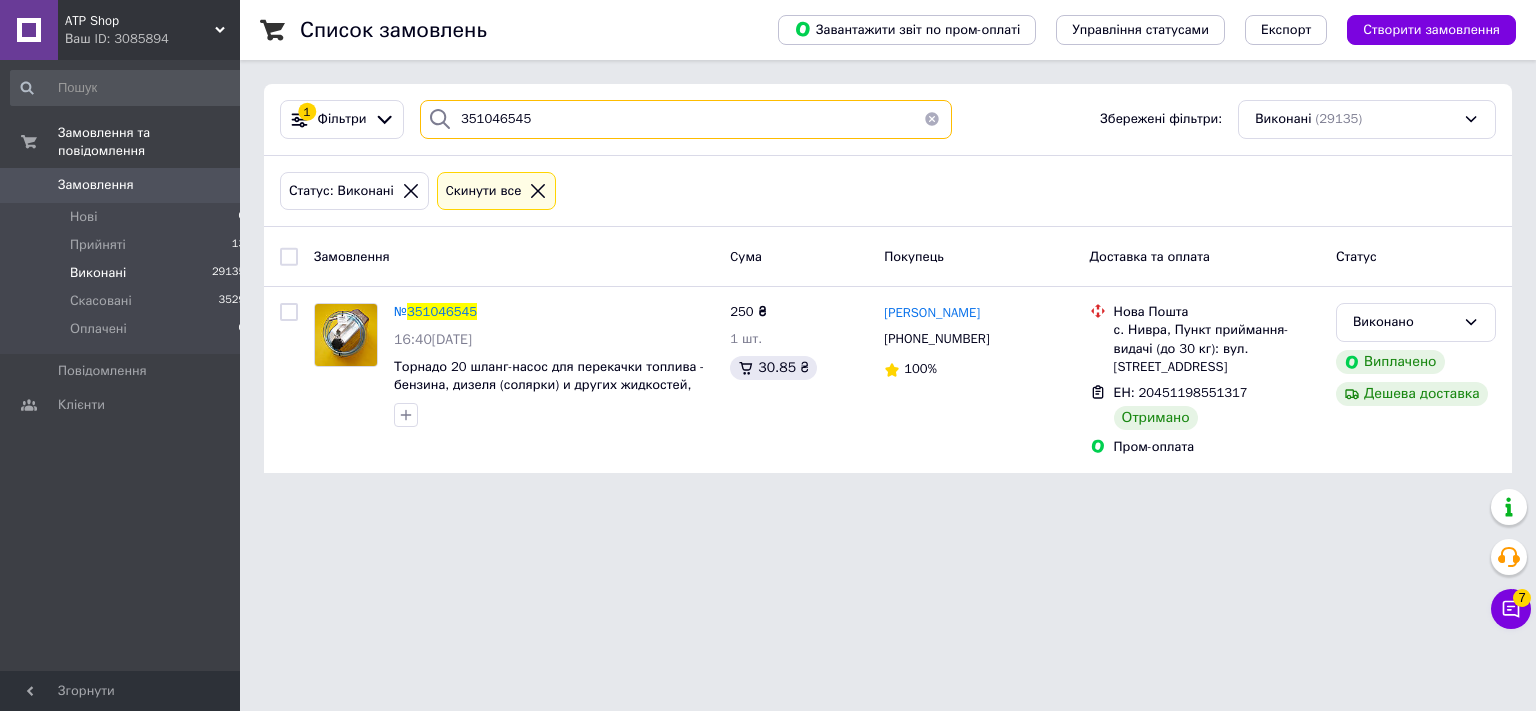 drag, startPoint x: 540, startPoint y: 117, endPoint x: 411, endPoint y: 117, distance: 129 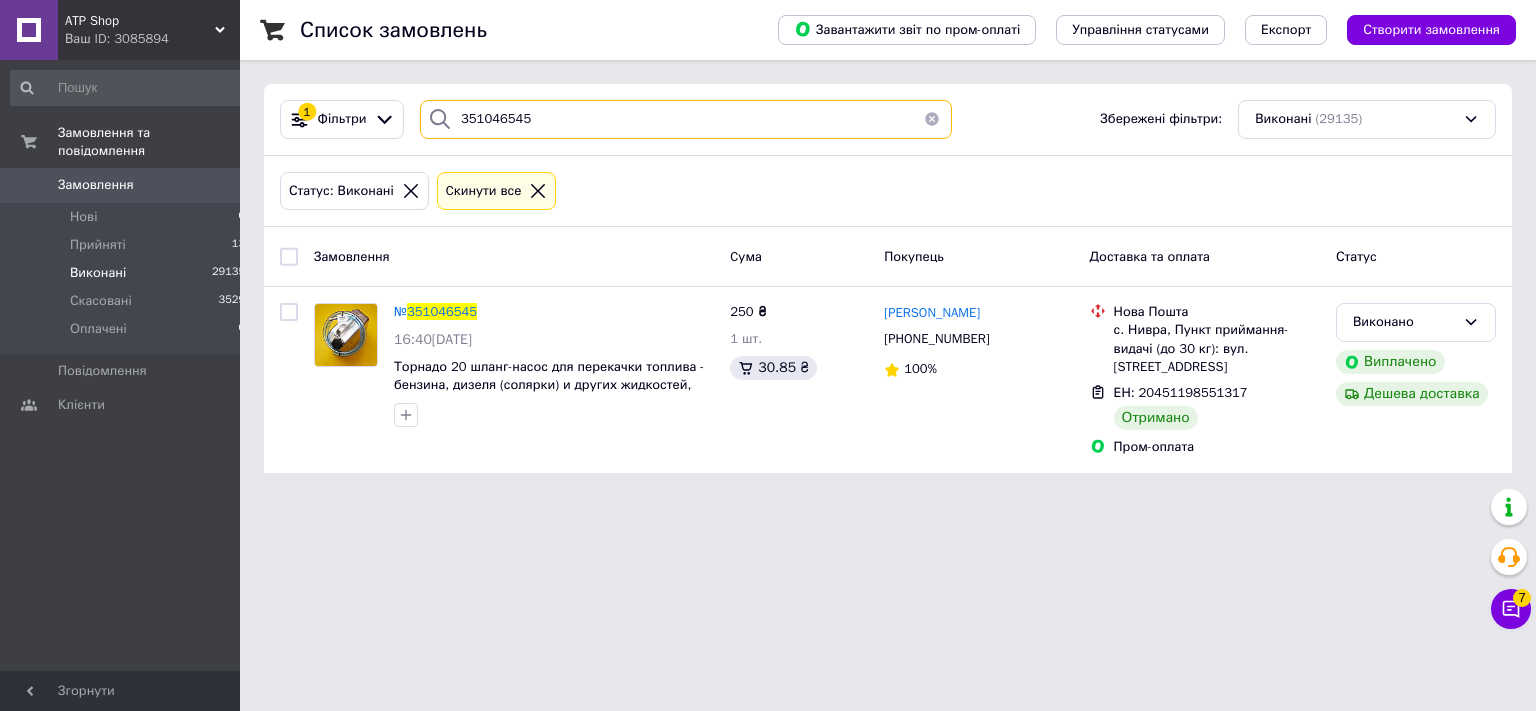 click on "351046545" at bounding box center [686, 119] 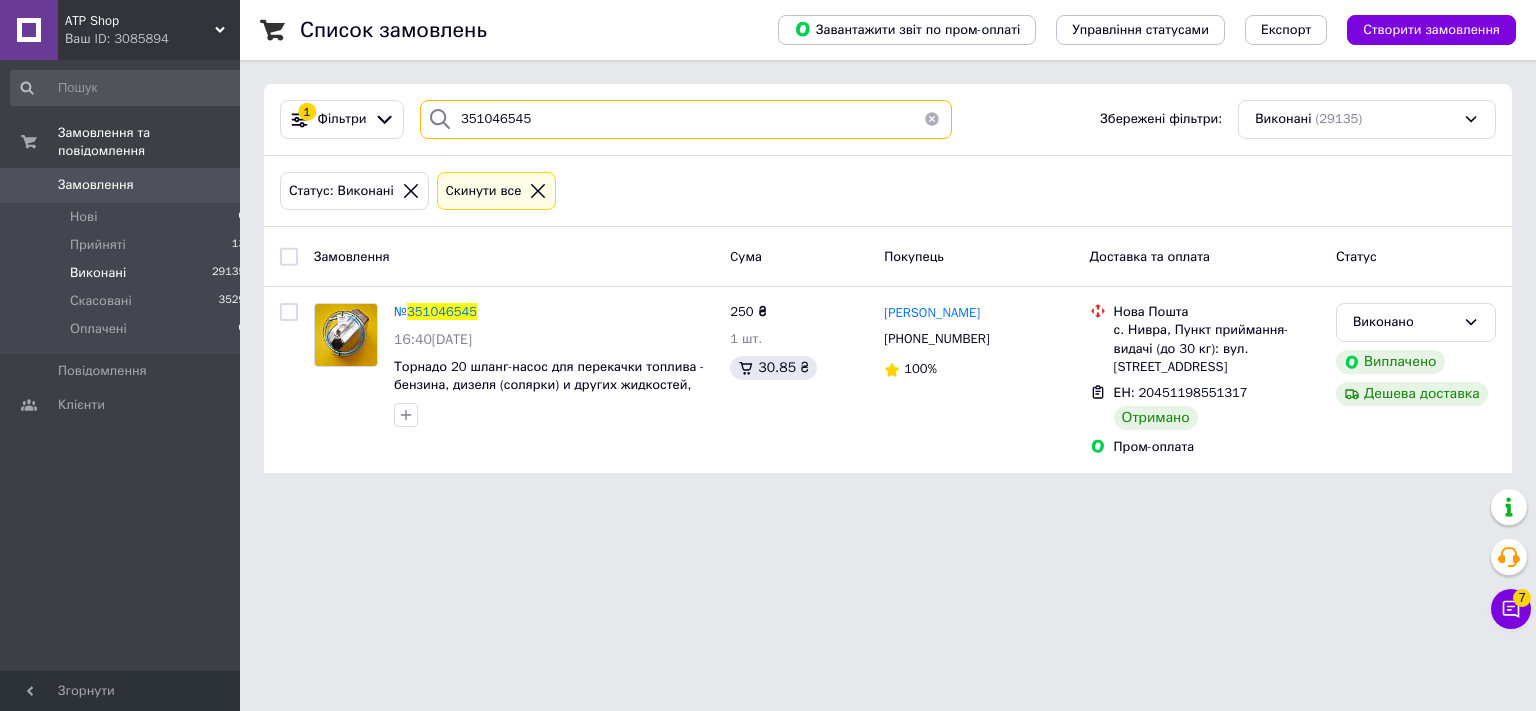 paste on "214957" 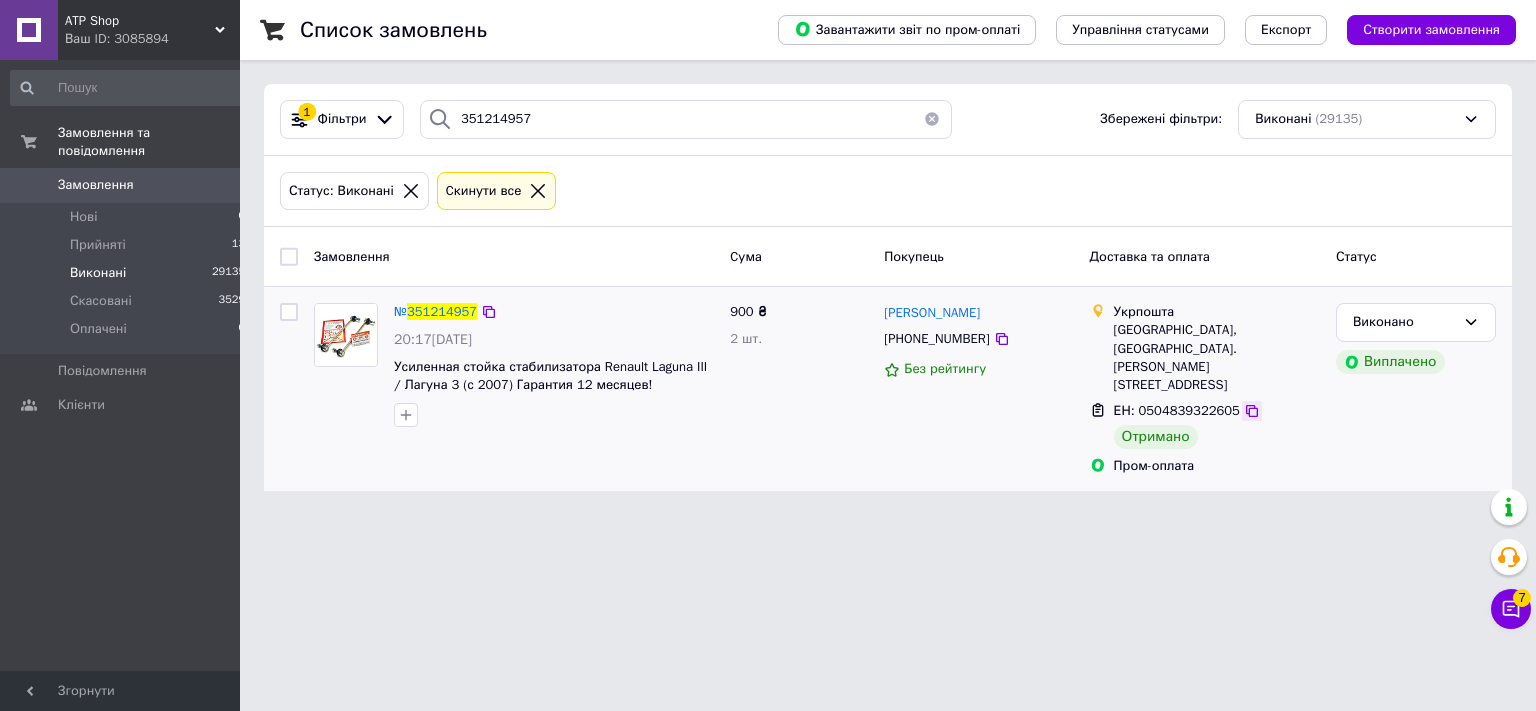 click 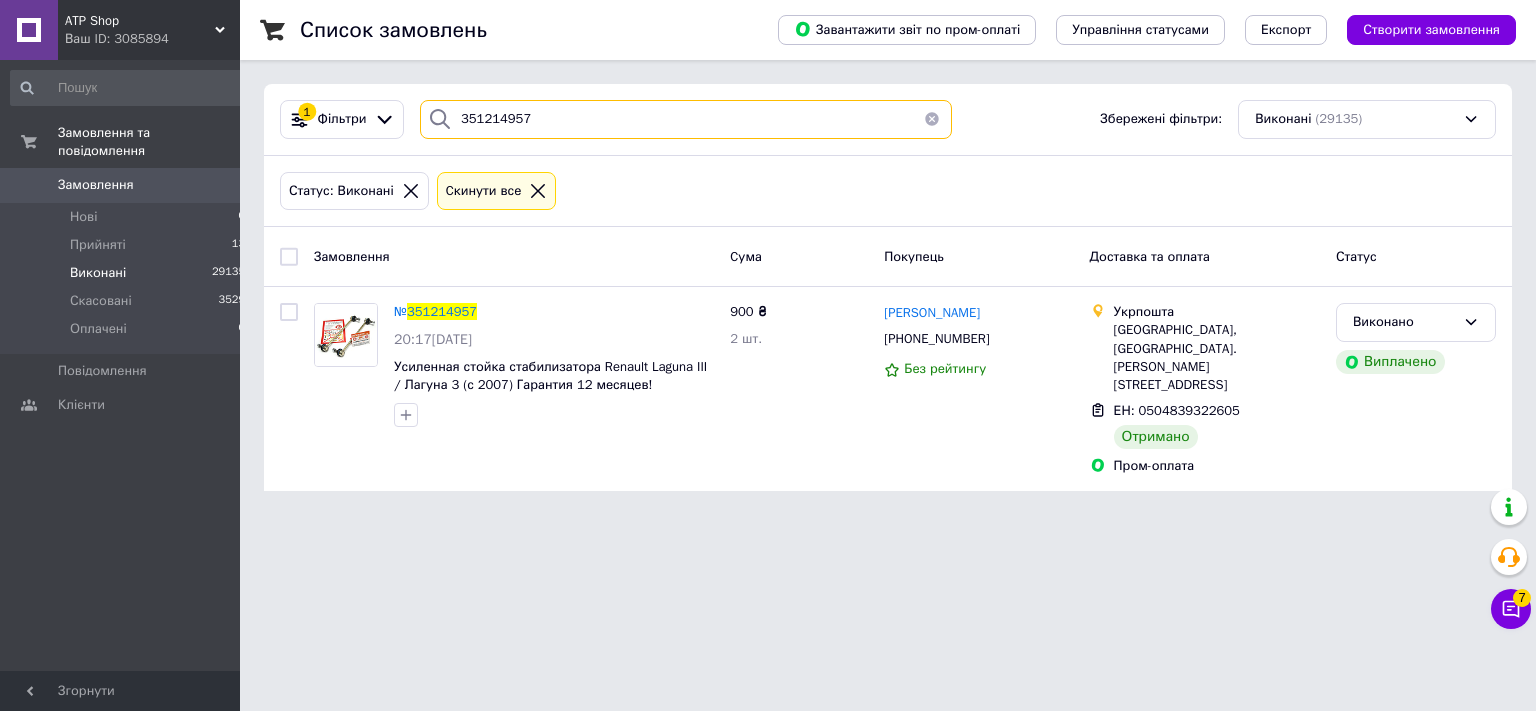 drag, startPoint x: 544, startPoint y: 120, endPoint x: 428, endPoint y: 115, distance: 116.10771 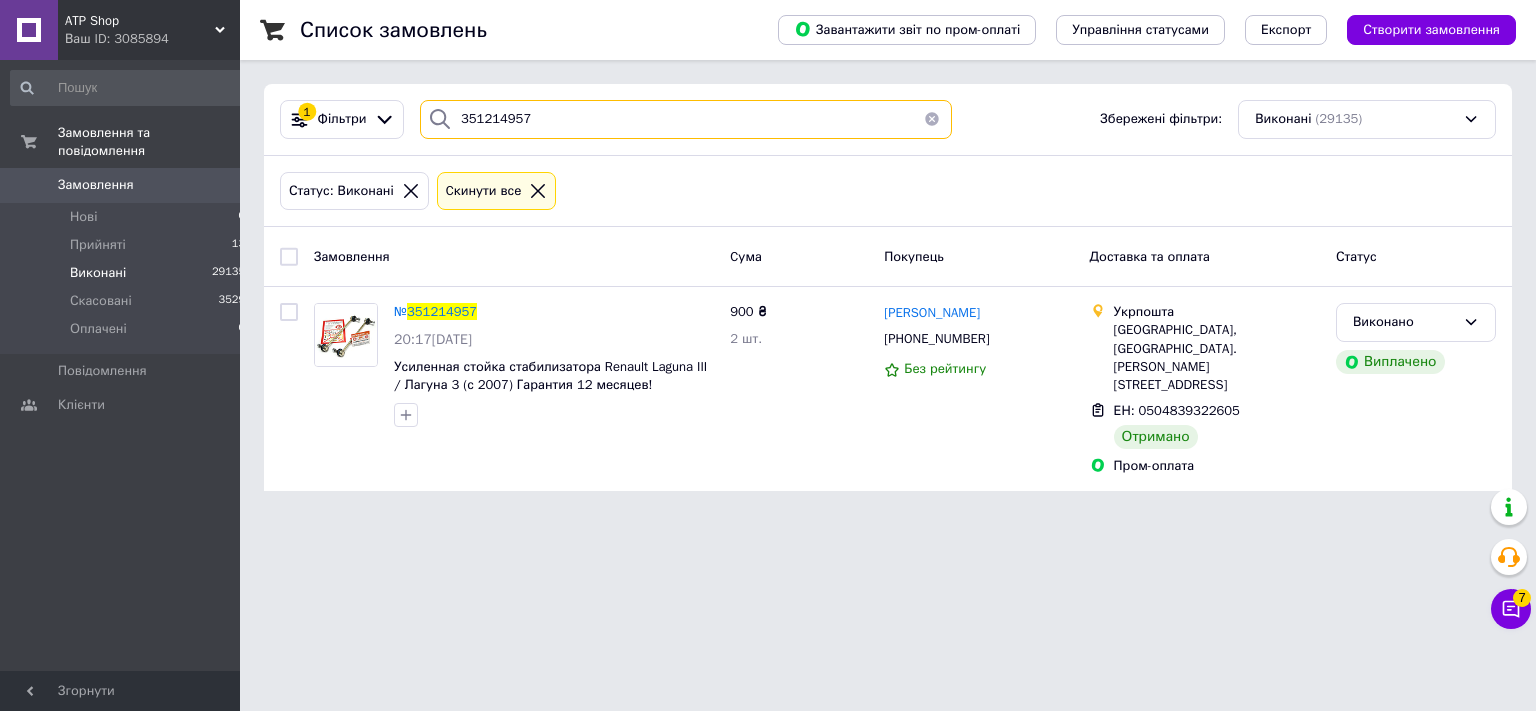 click on "351214957" at bounding box center [686, 119] 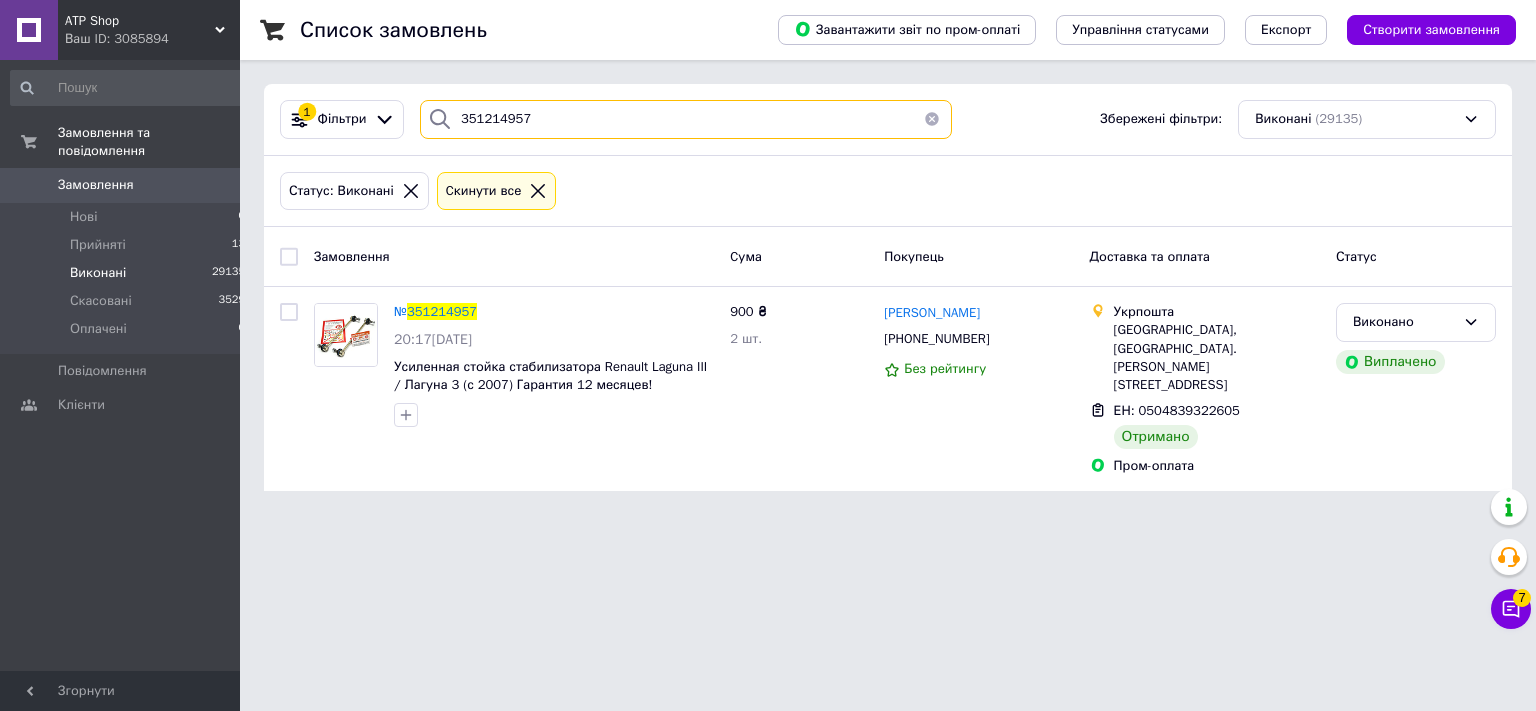 paste on "408116" 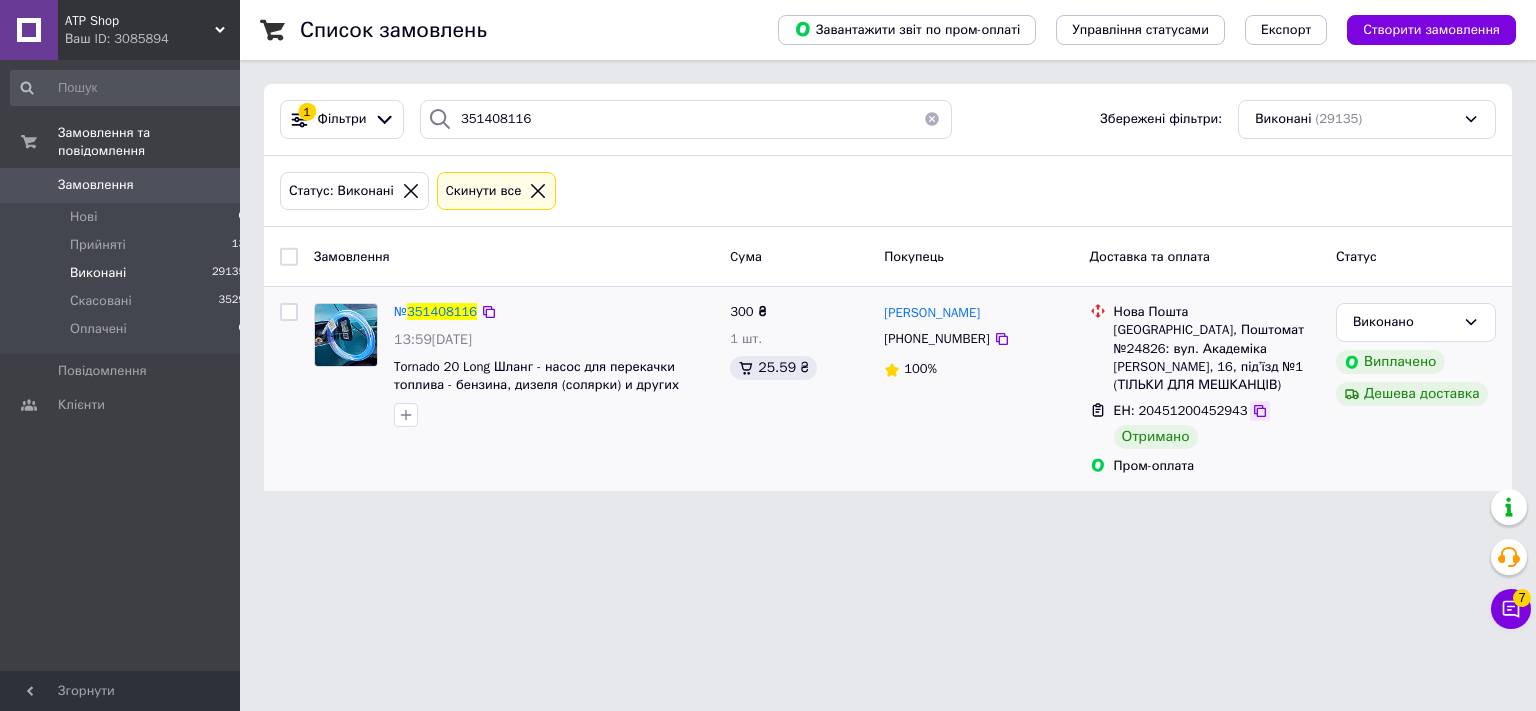click 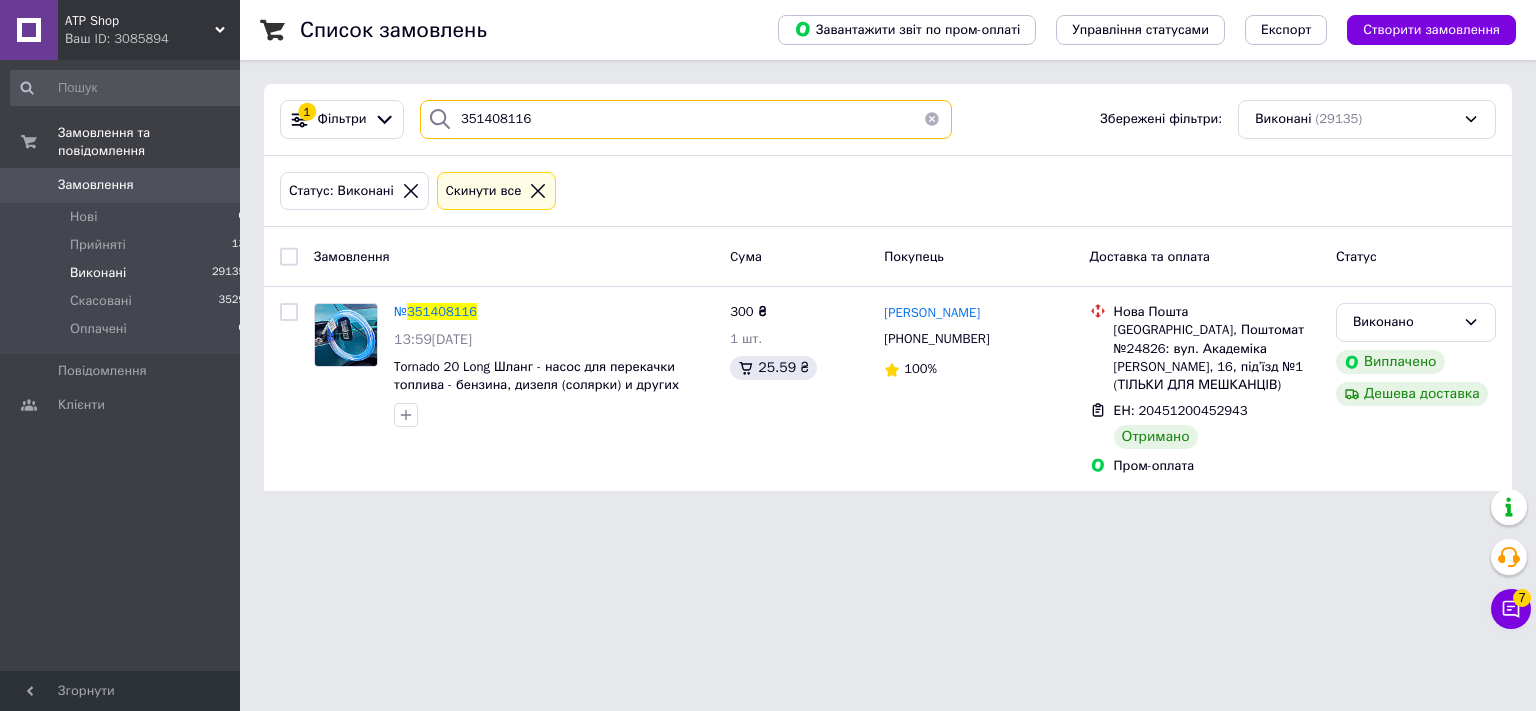 drag, startPoint x: 542, startPoint y: 116, endPoint x: 335, endPoint y: 98, distance: 207.78113 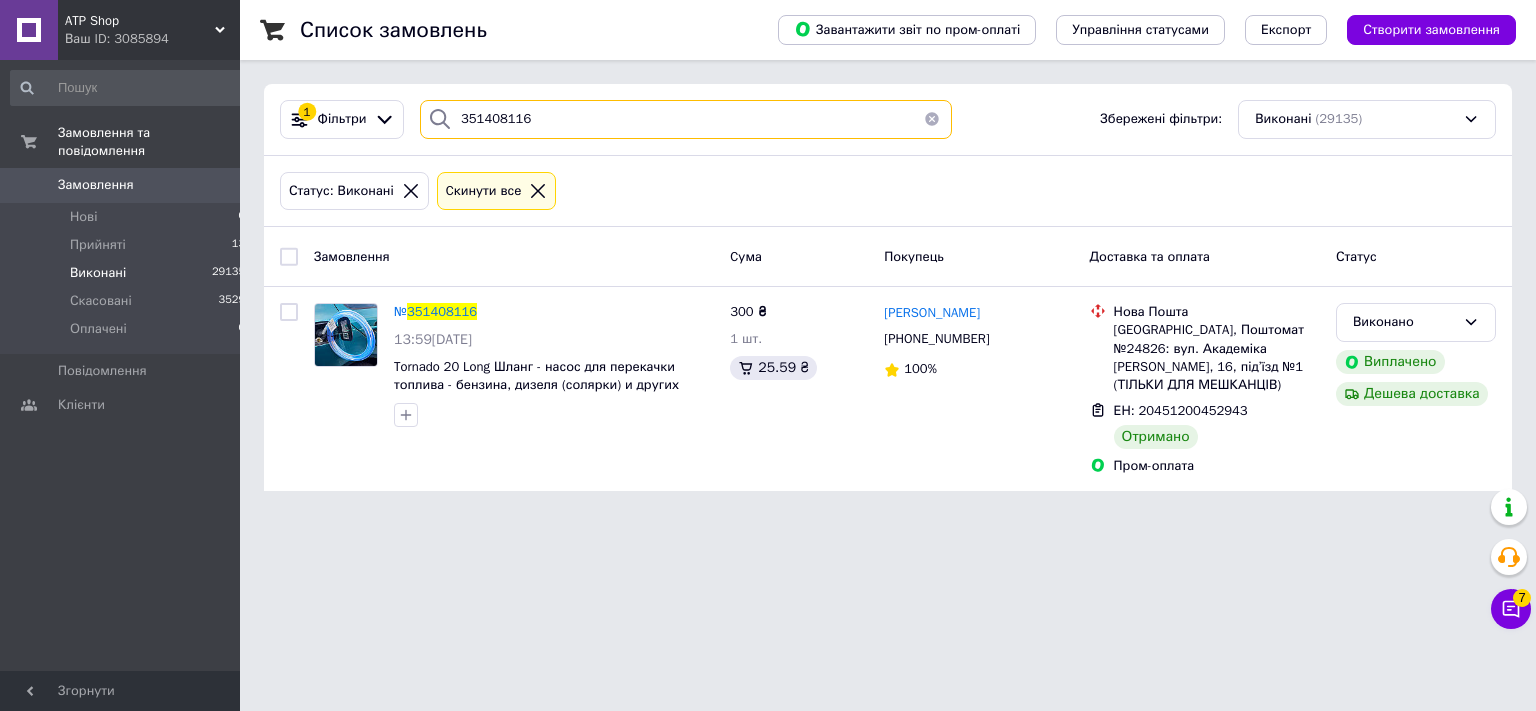 click on "351408116" at bounding box center [686, 119] 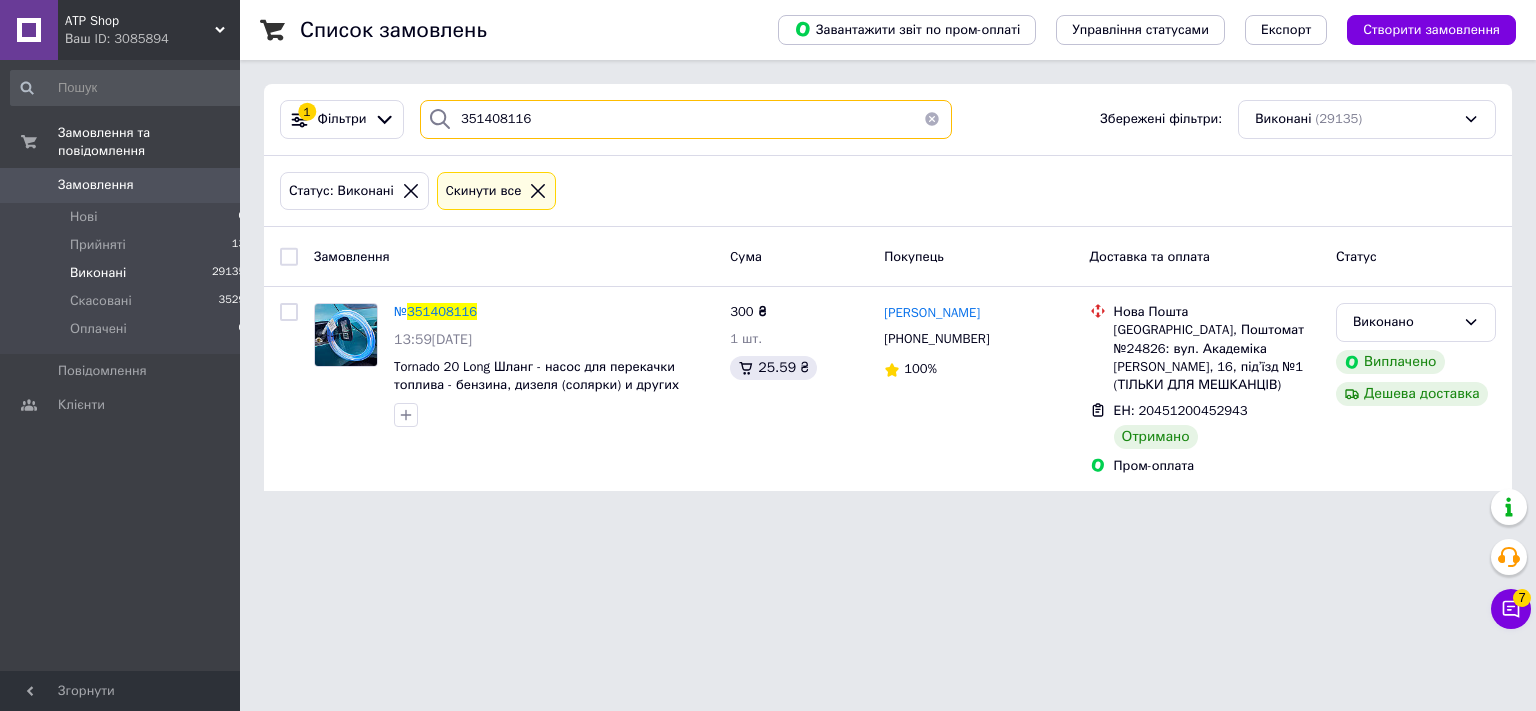 paste on "601597" 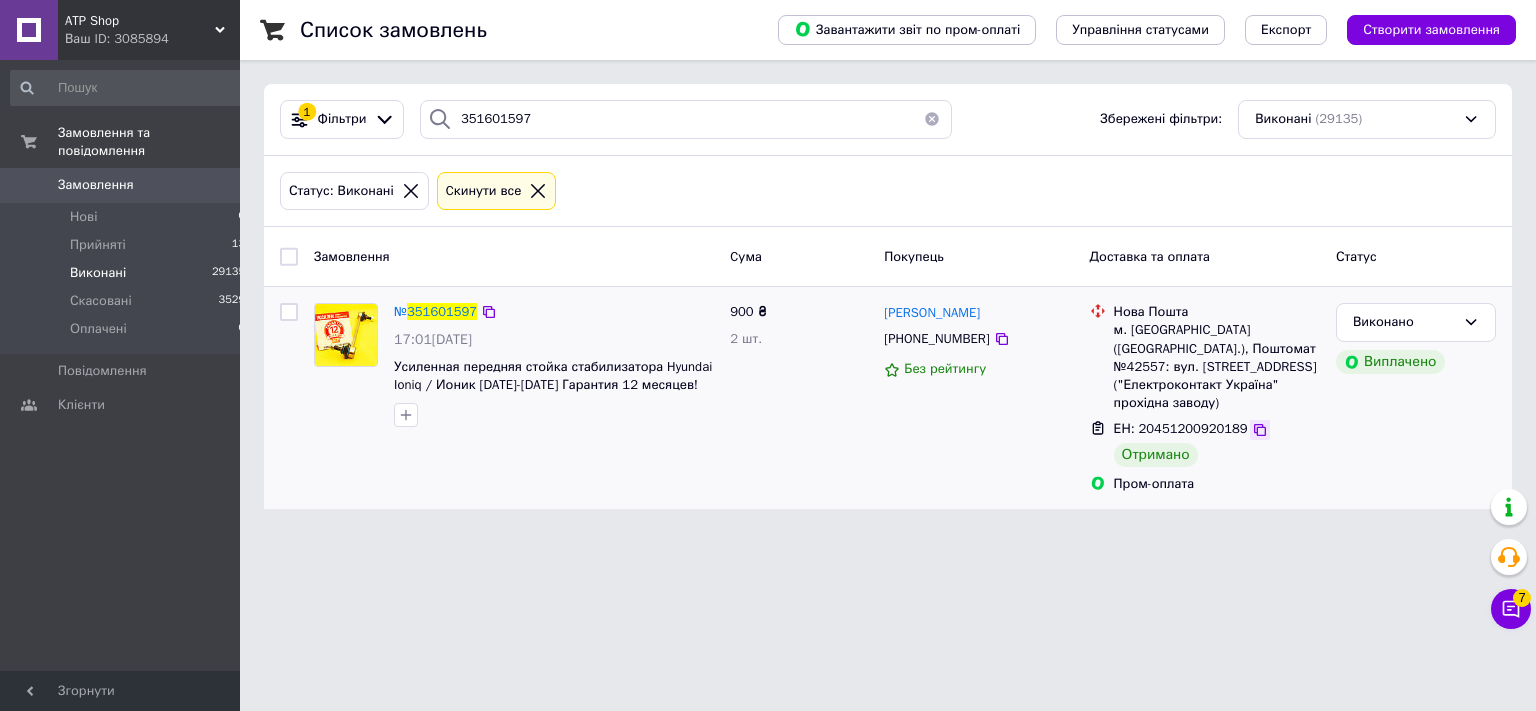 click 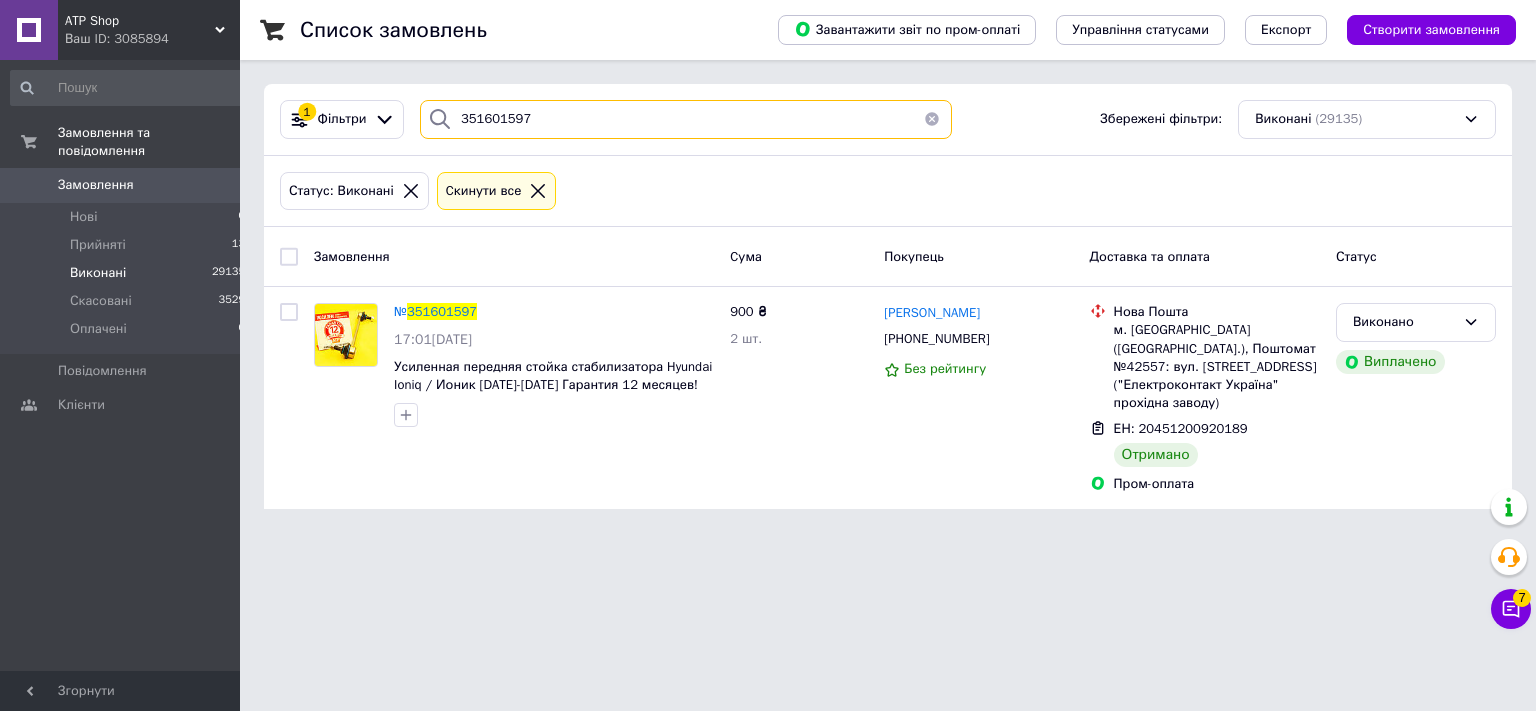 drag, startPoint x: 539, startPoint y: 114, endPoint x: 405, endPoint y: 112, distance: 134.01492 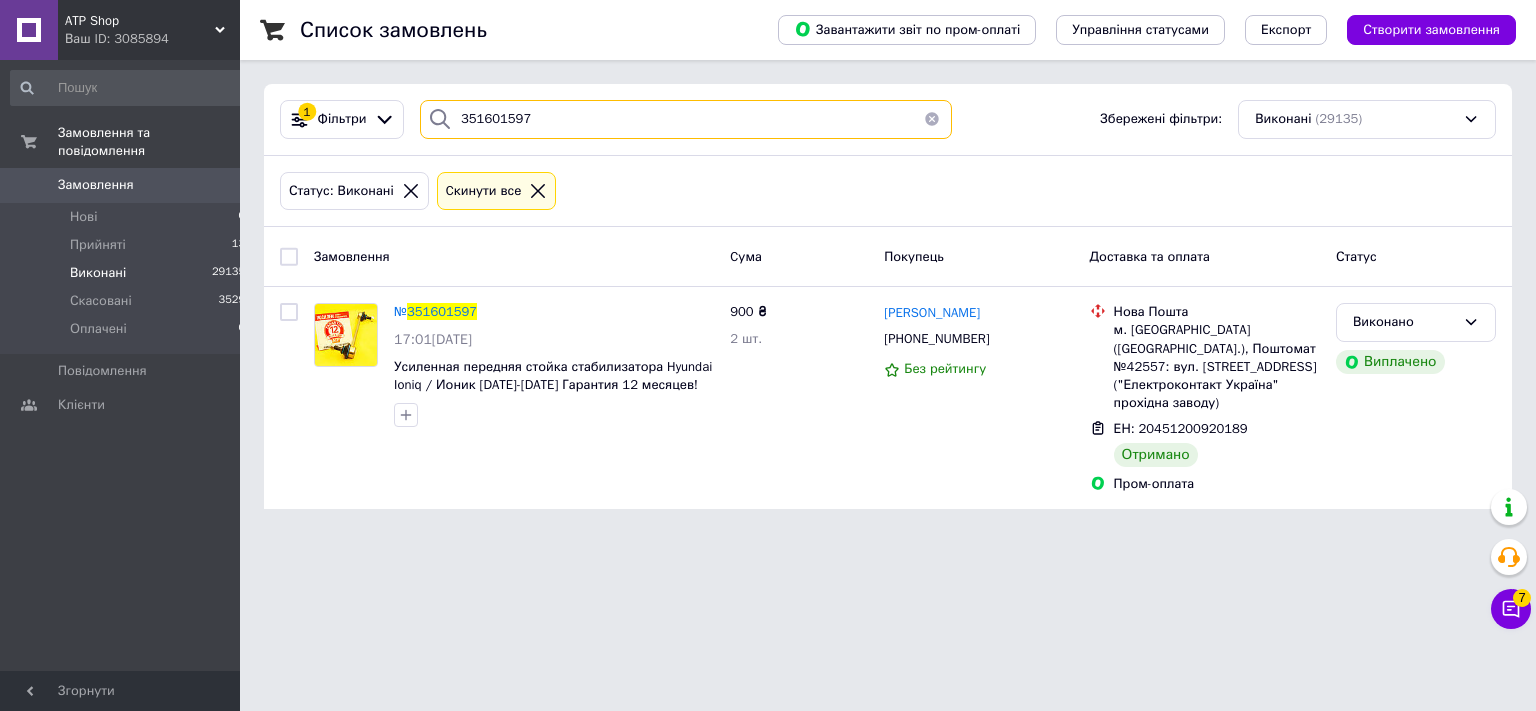 click on "351601597" at bounding box center [686, 119] 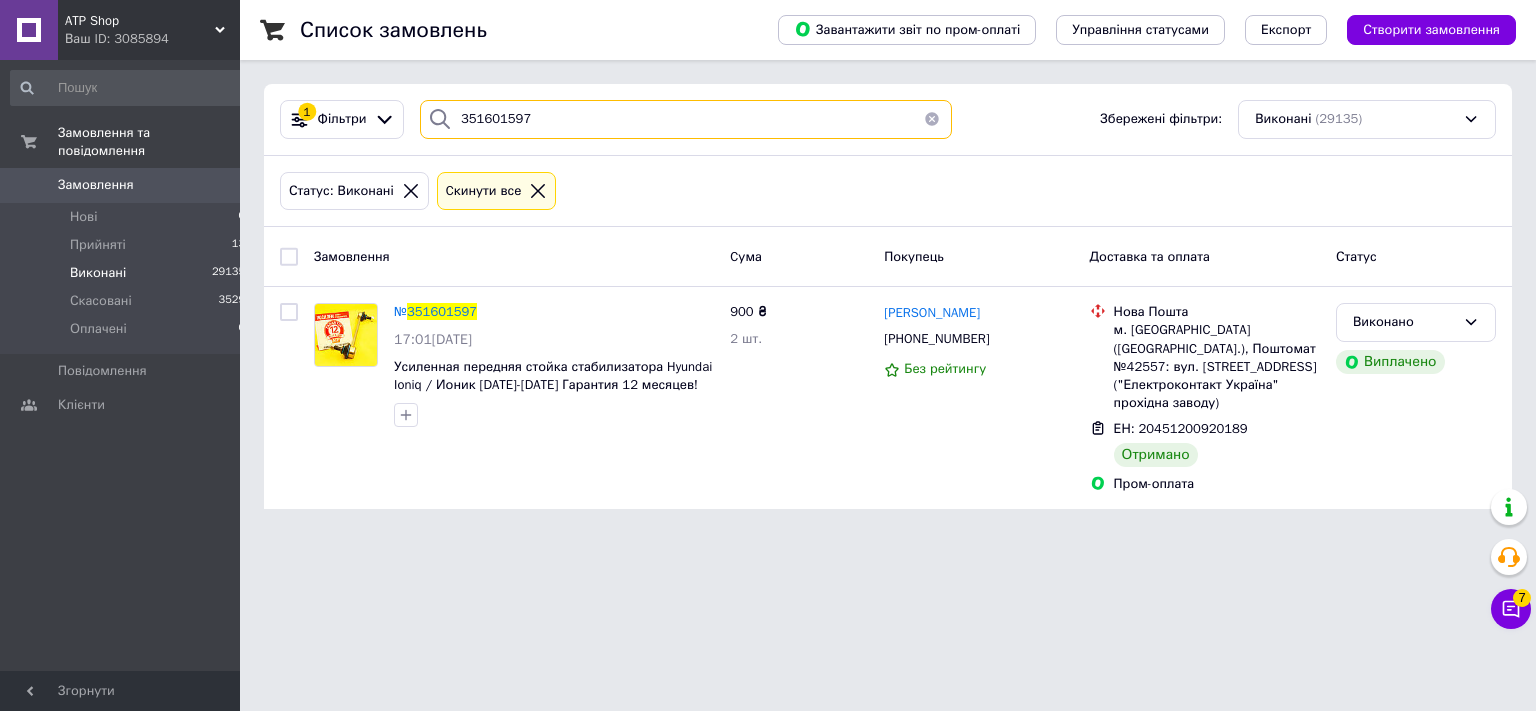paste on "582115" 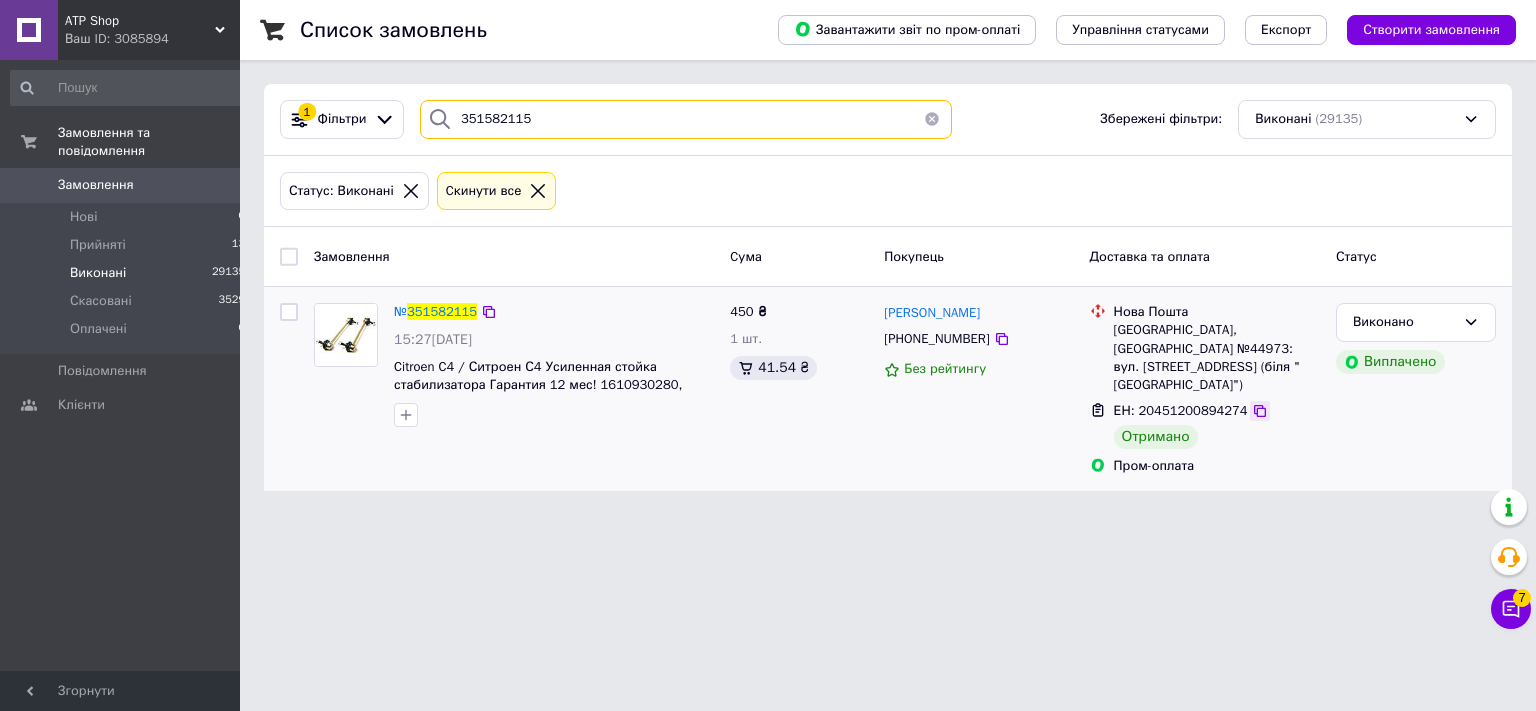 type on "351582115" 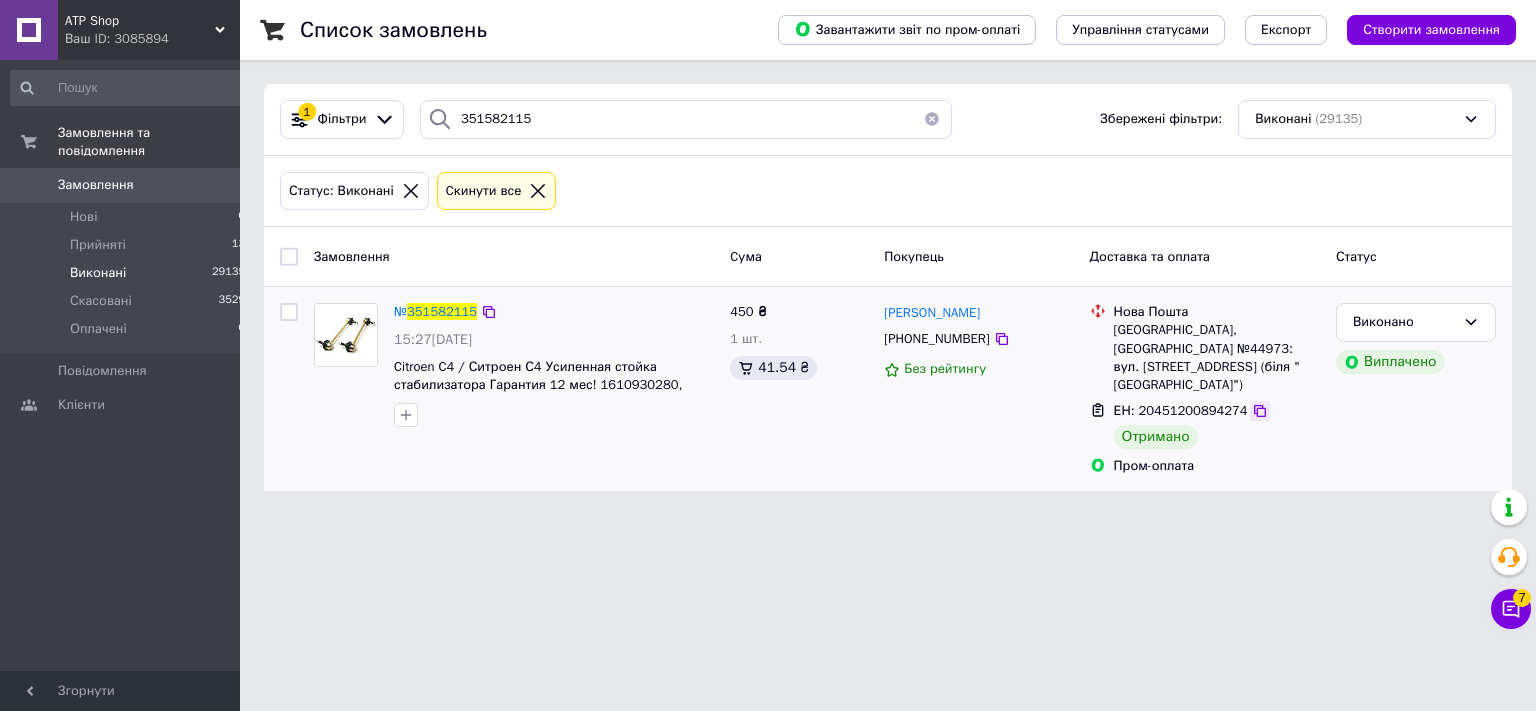 click 